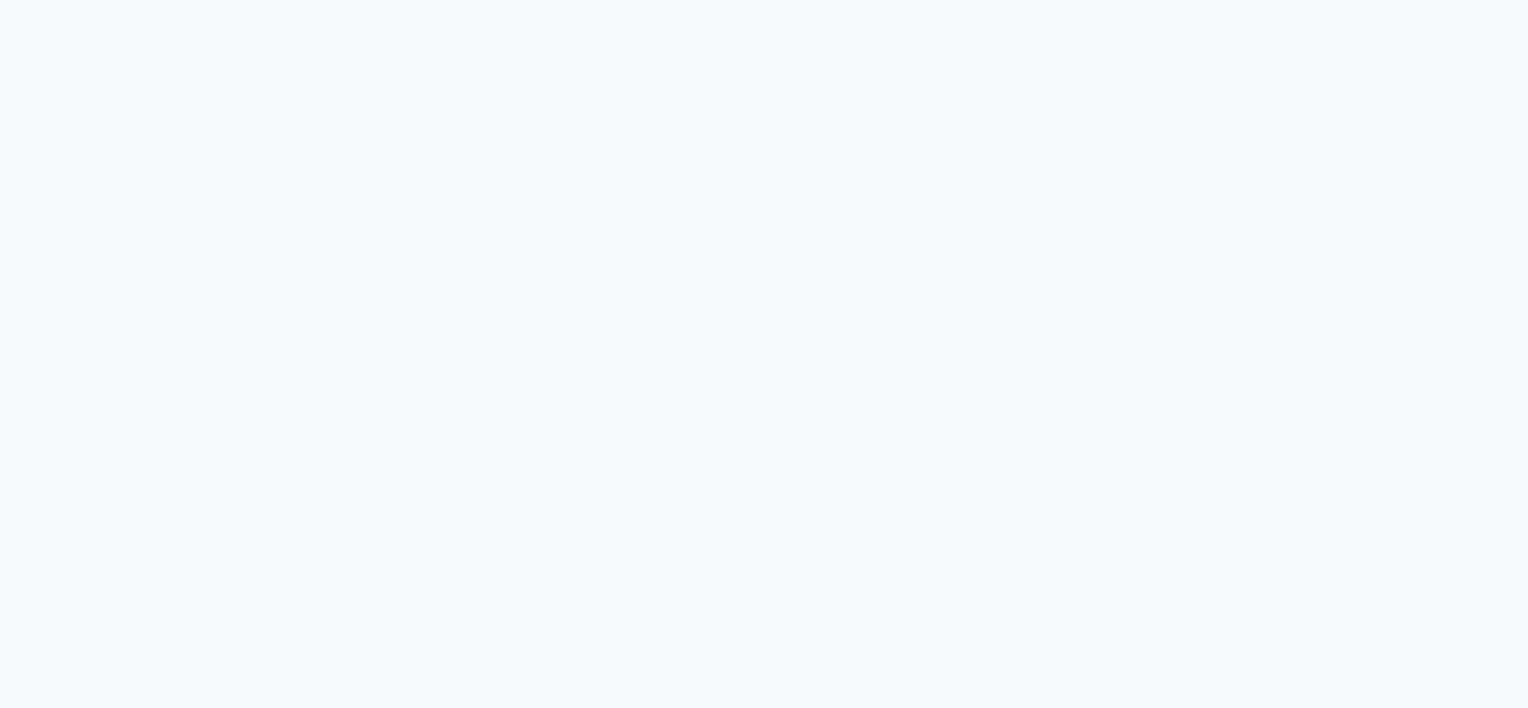 scroll, scrollTop: 0, scrollLeft: 0, axis: both 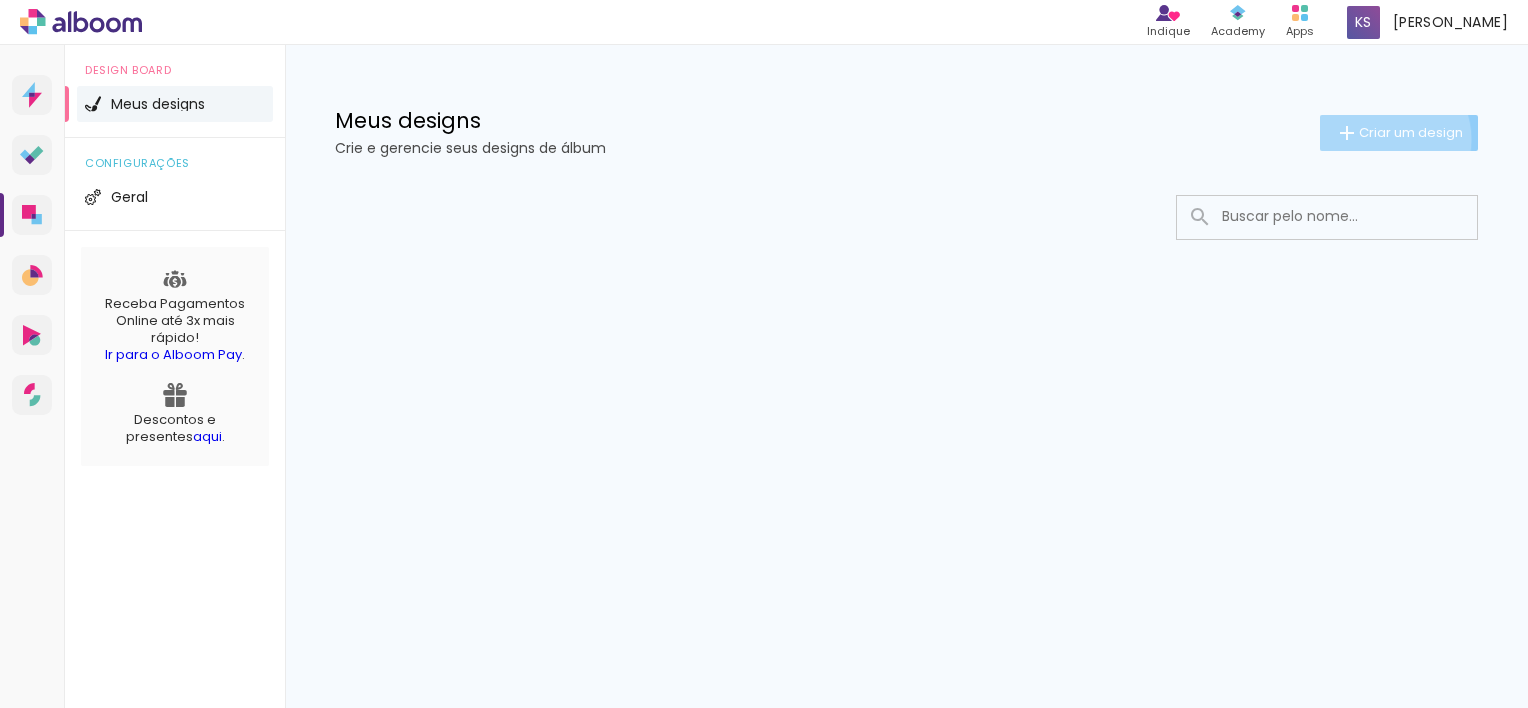 click on "Criar um design" 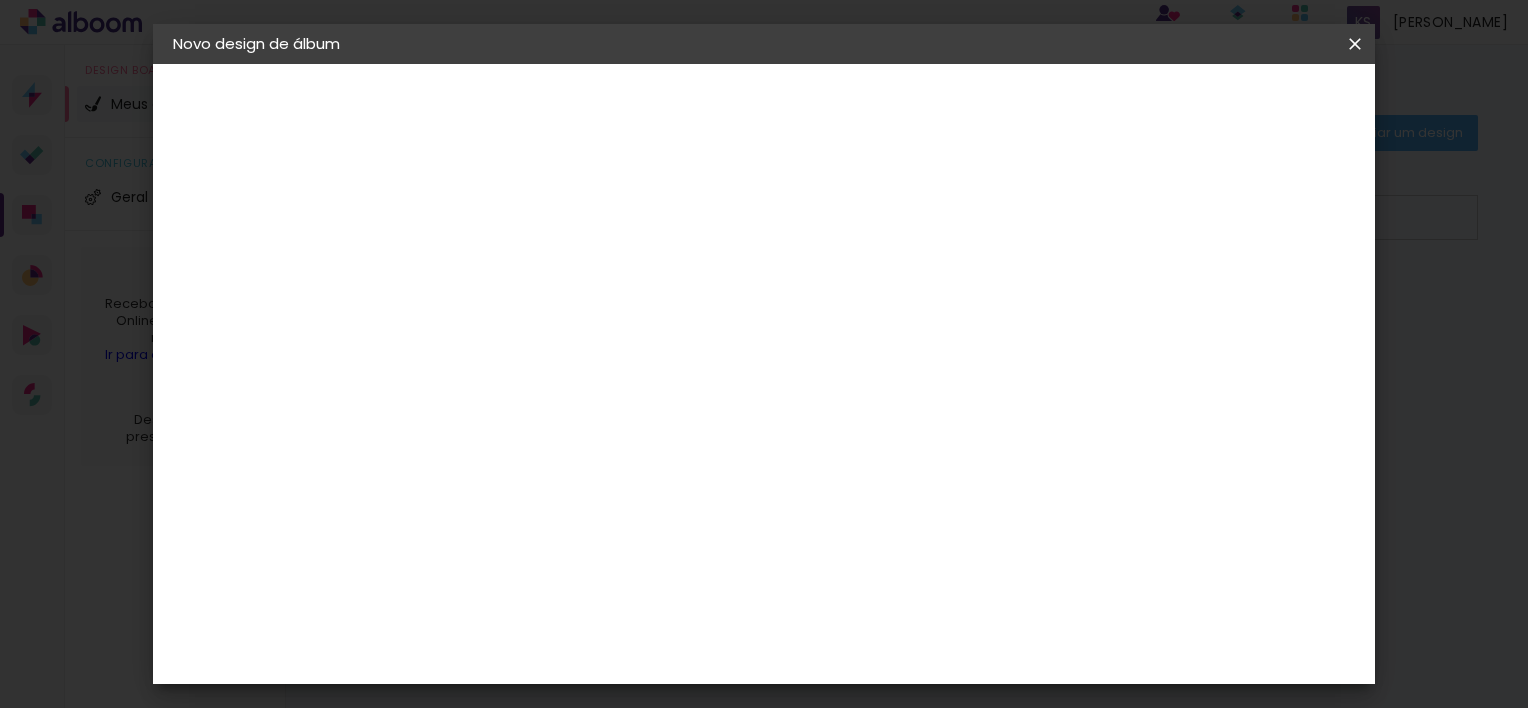 click at bounding box center (500, 268) 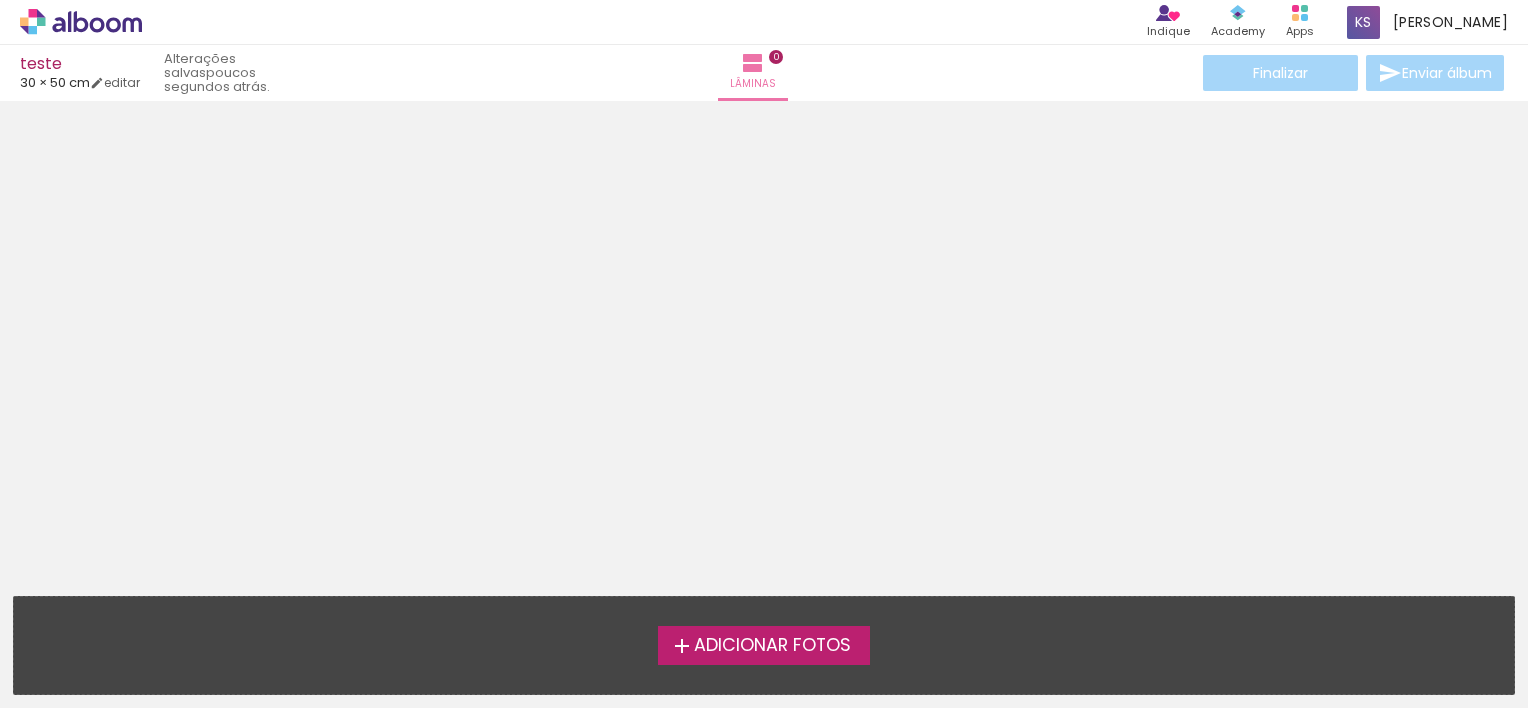 scroll, scrollTop: 63, scrollLeft: 0, axis: vertical 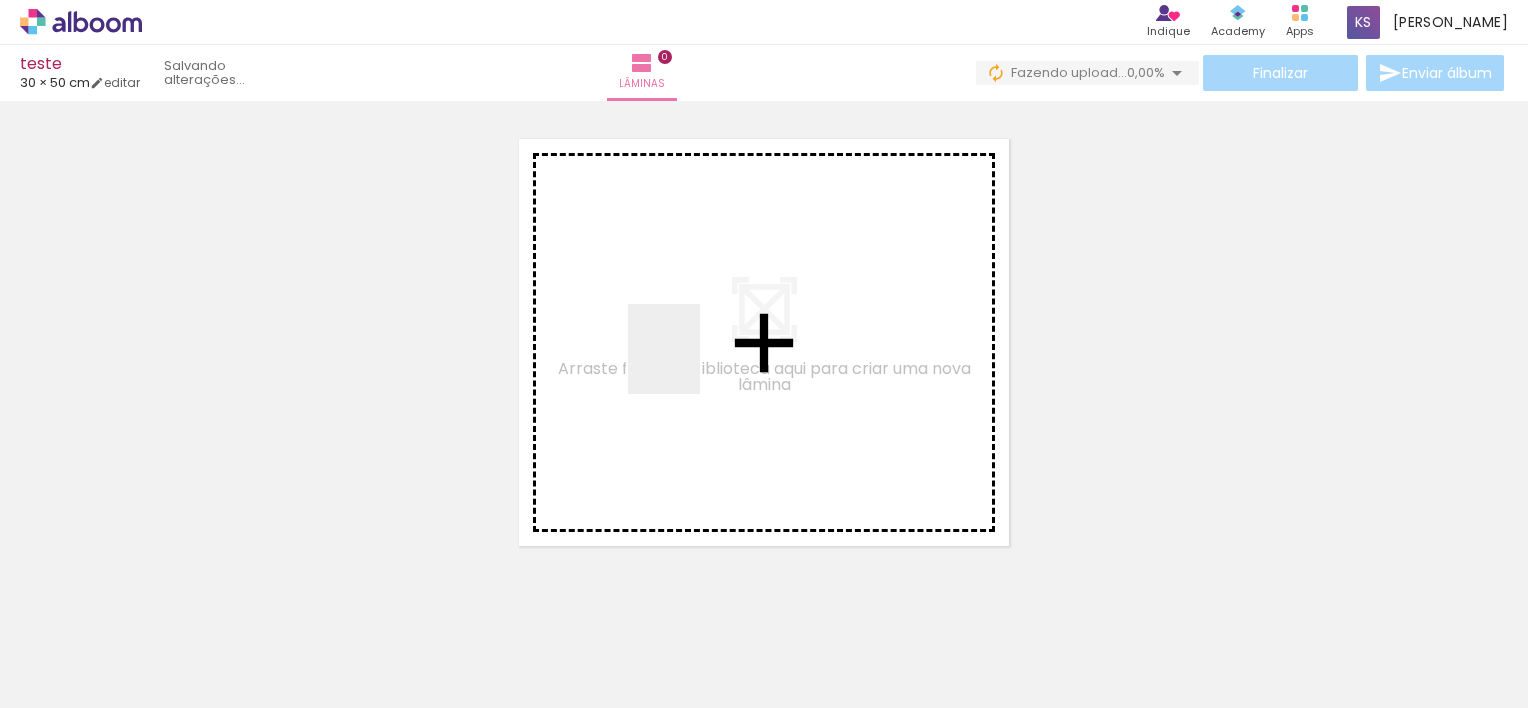 drag, startPoint x: 215, startPoint y: 652, endPoint x: 688, endPoint y: 364, distance: 553.78064 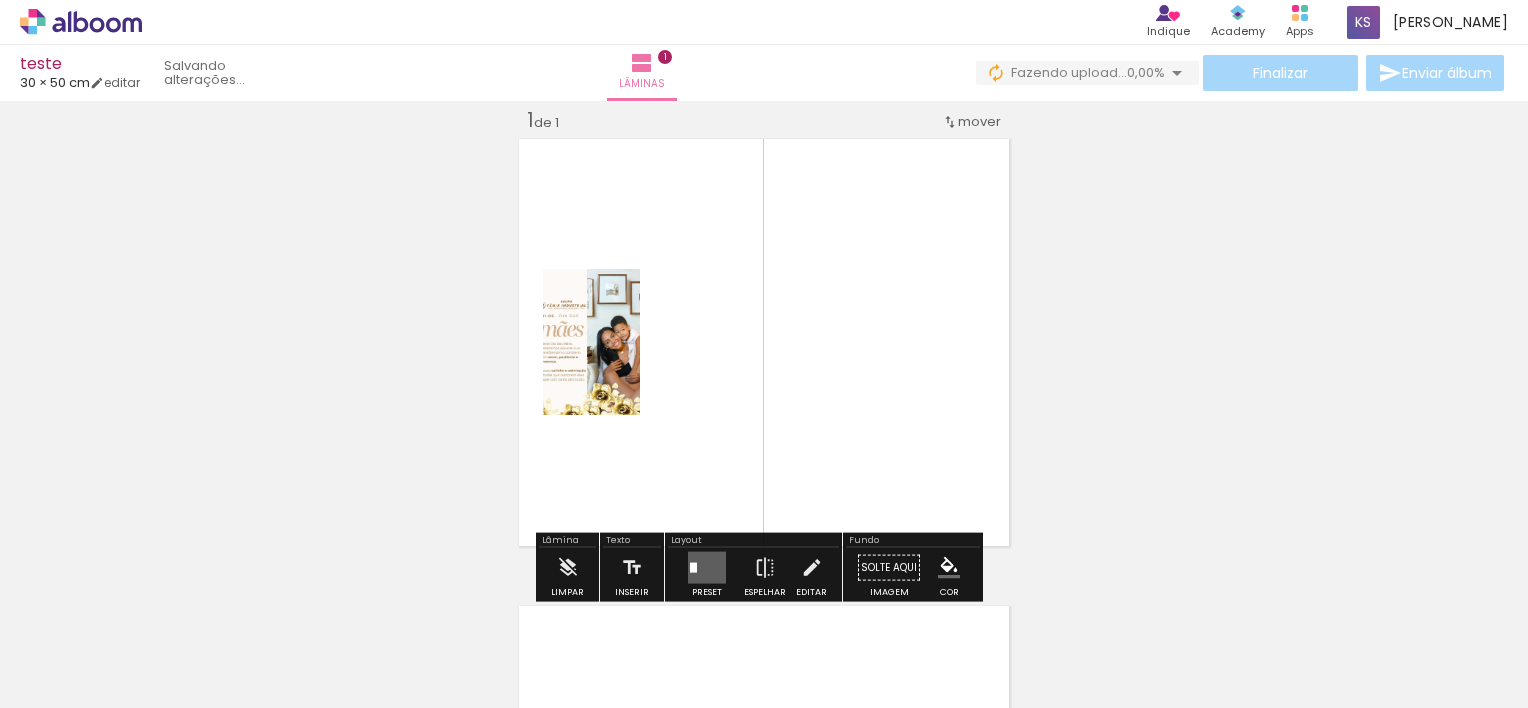 scroll, scrollTop: 25, scrollLeft: 0, axis: vertical 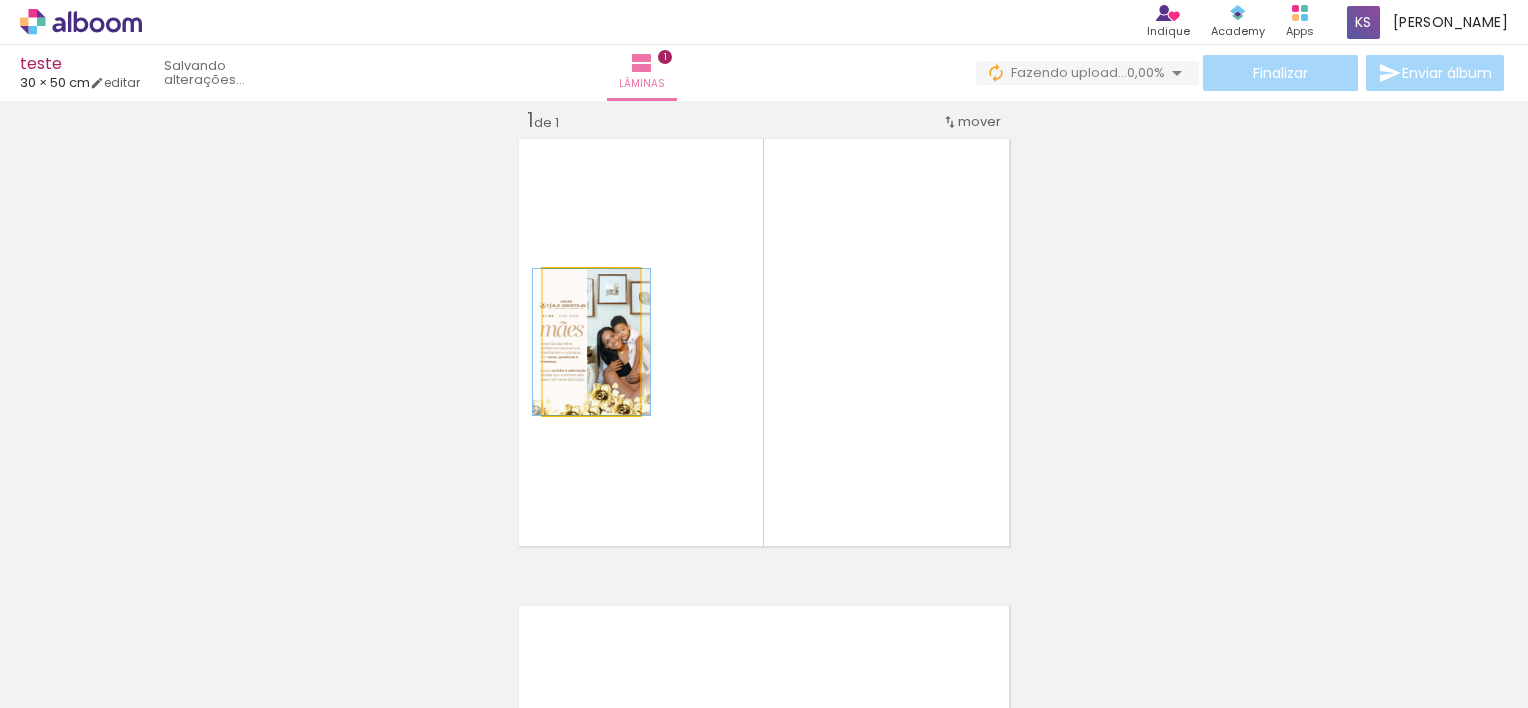 click 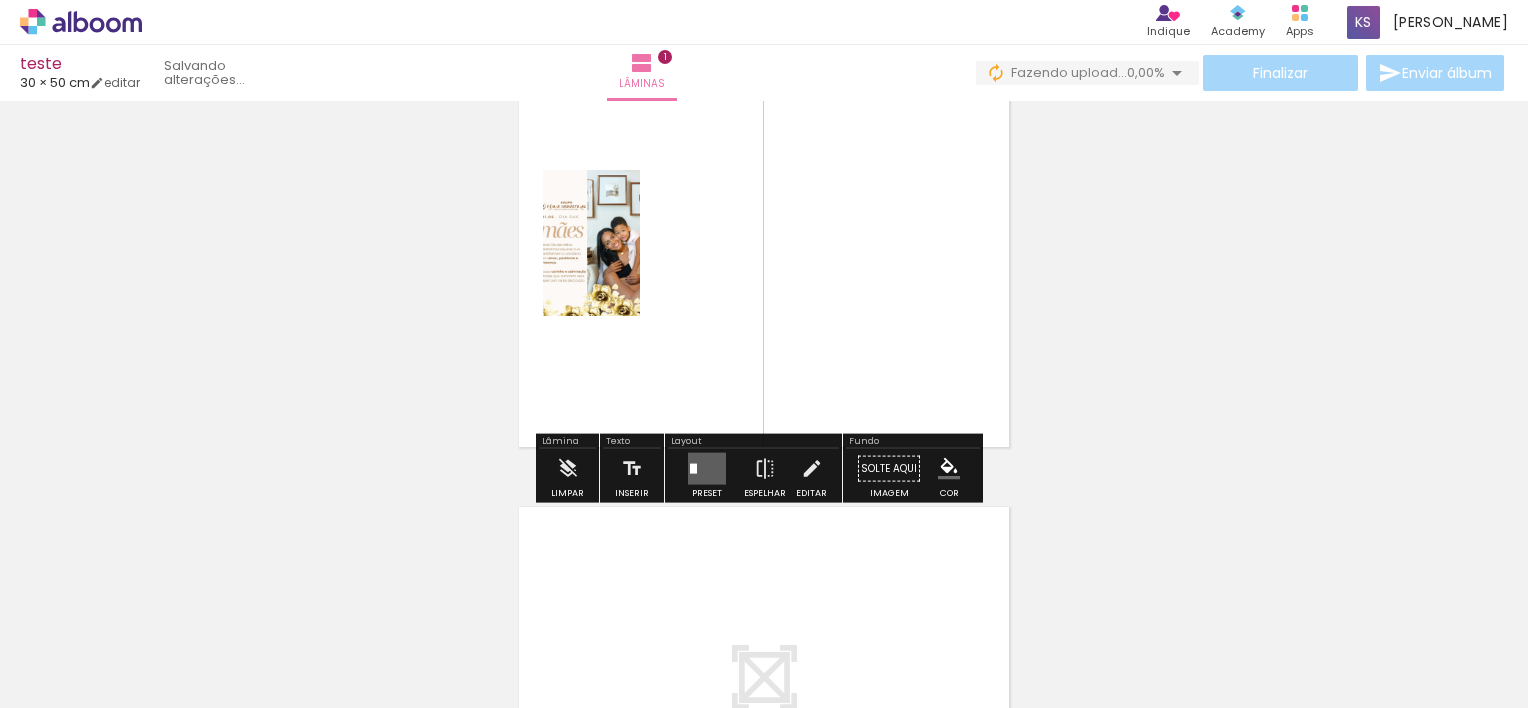 scroll, scrollTop: 64, scrollLeft: 0, axis: vertical 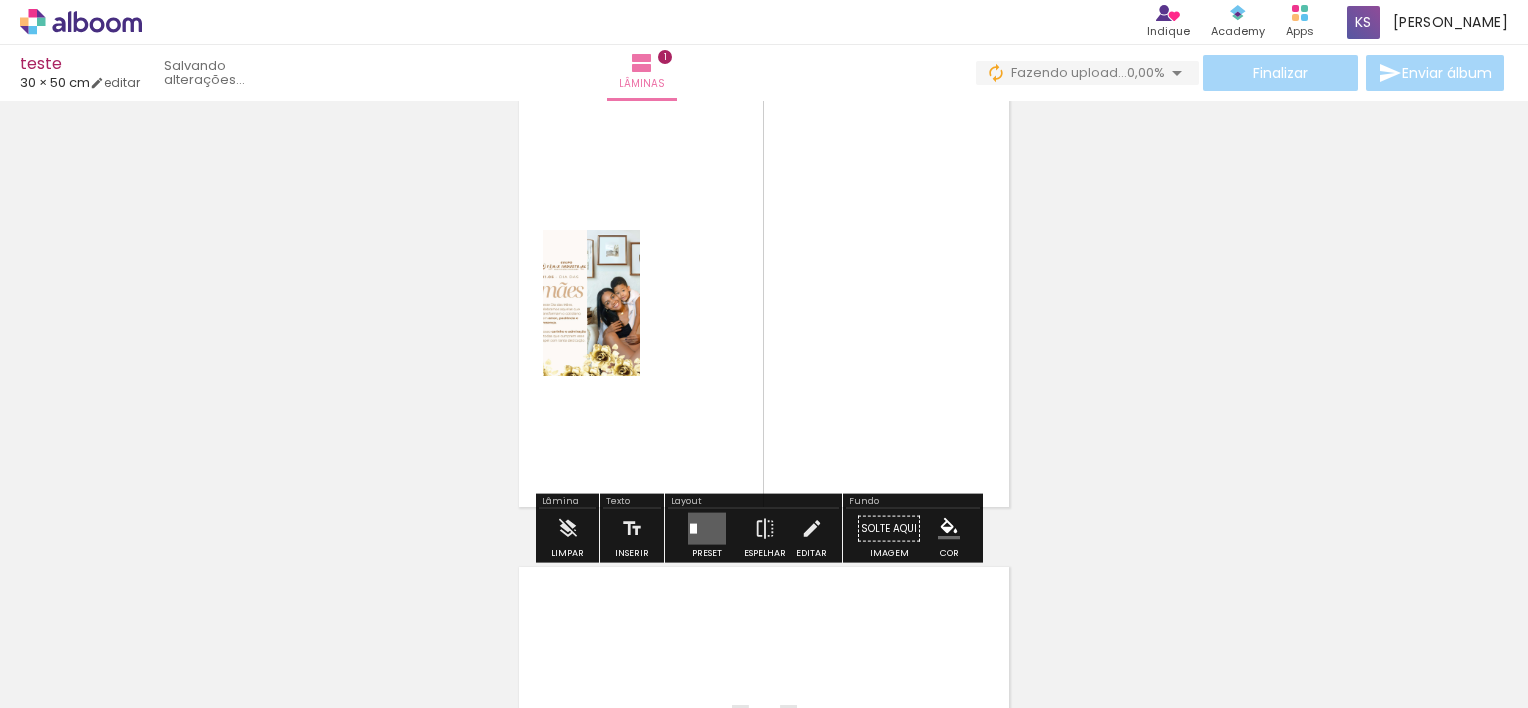 click at bounding box center [607, 282] 